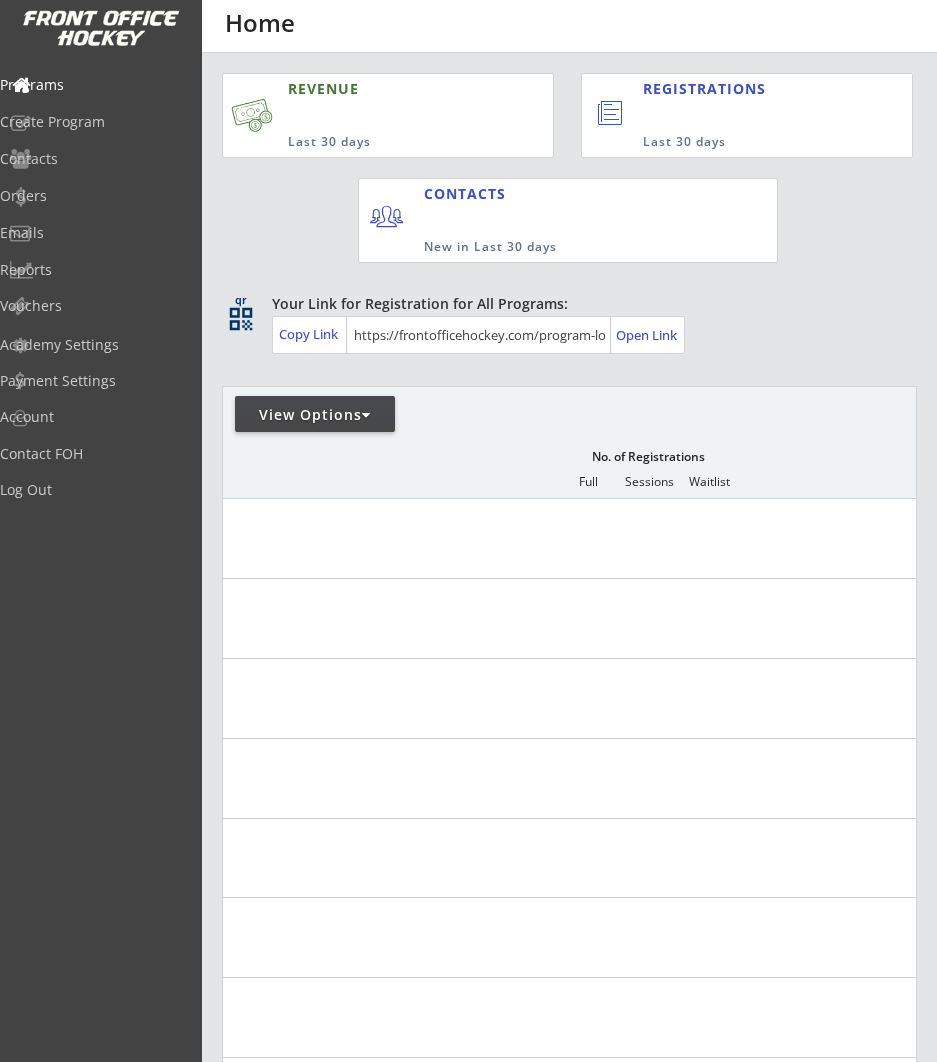 scroll, scrollTop: 0, scrollLeft: 0, axis: both 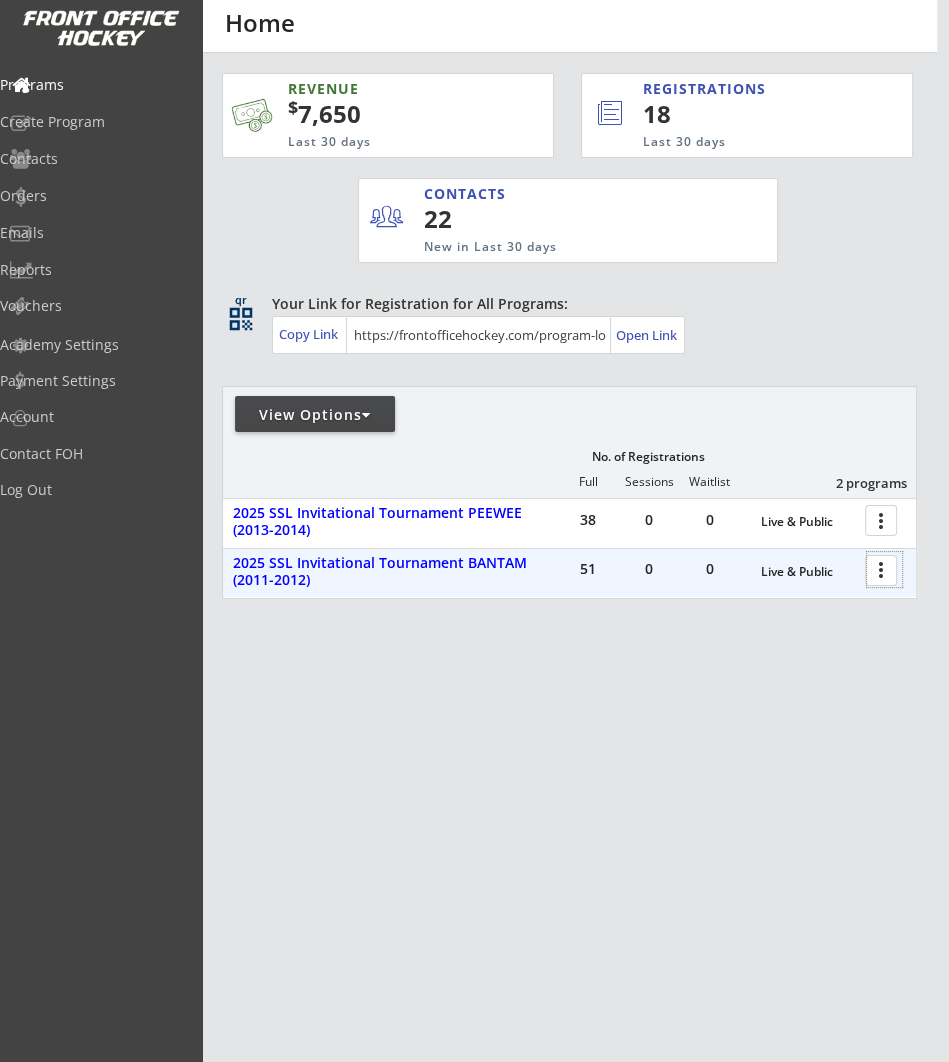 click at bounding box center [884, 569] 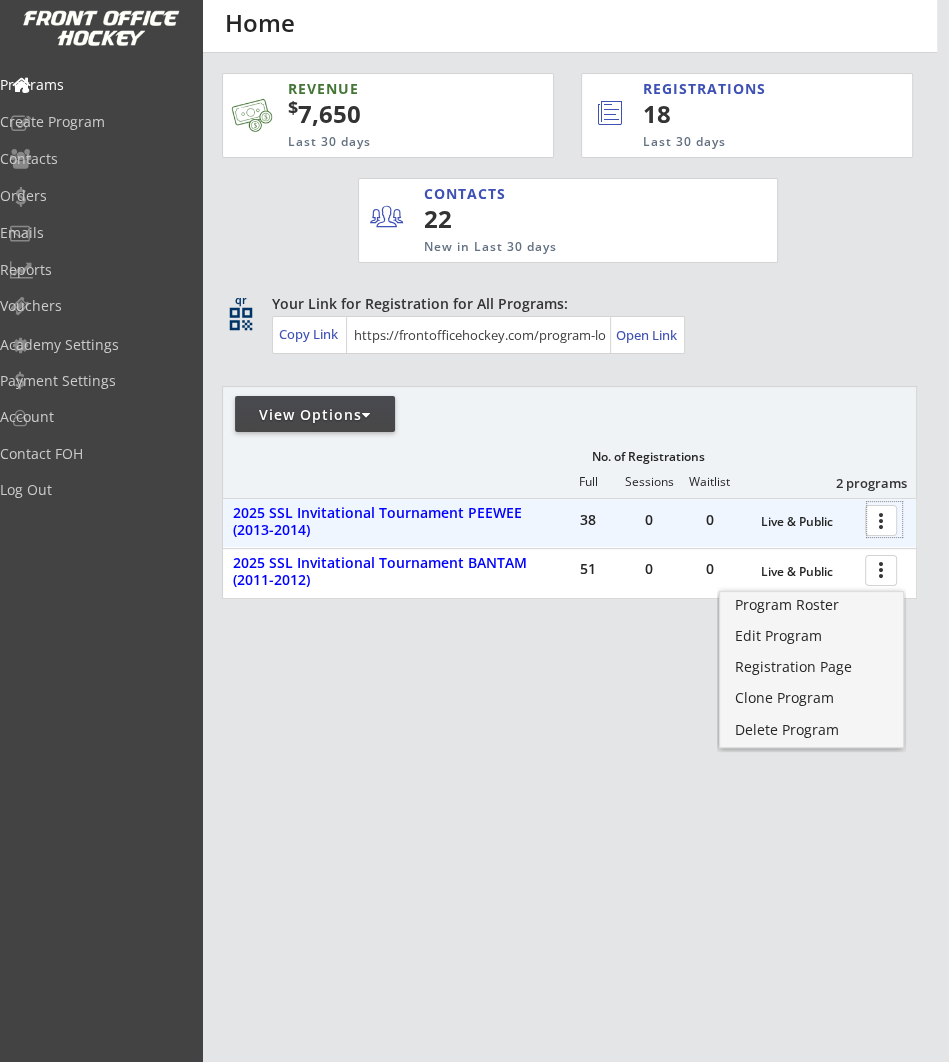 click at bounding box center (884, 519) 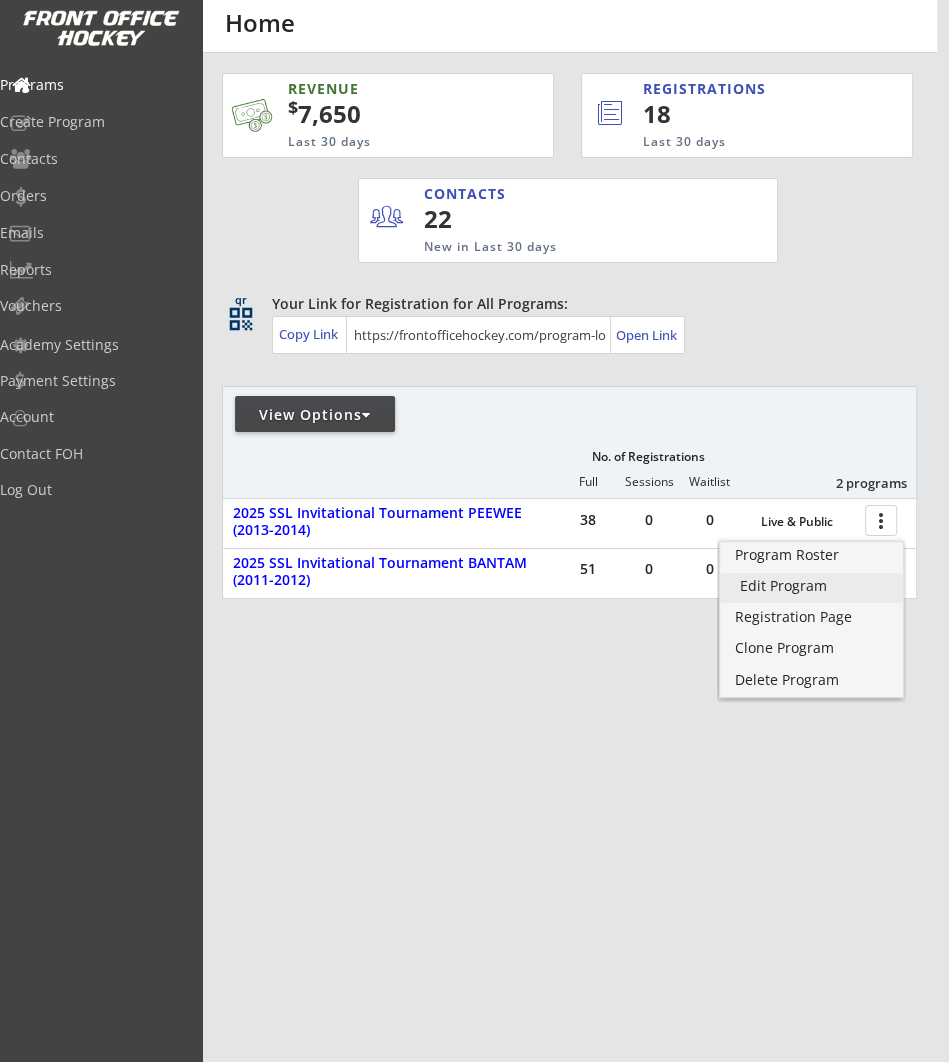 click on "Edit Program" at bounding box center [811, 586] 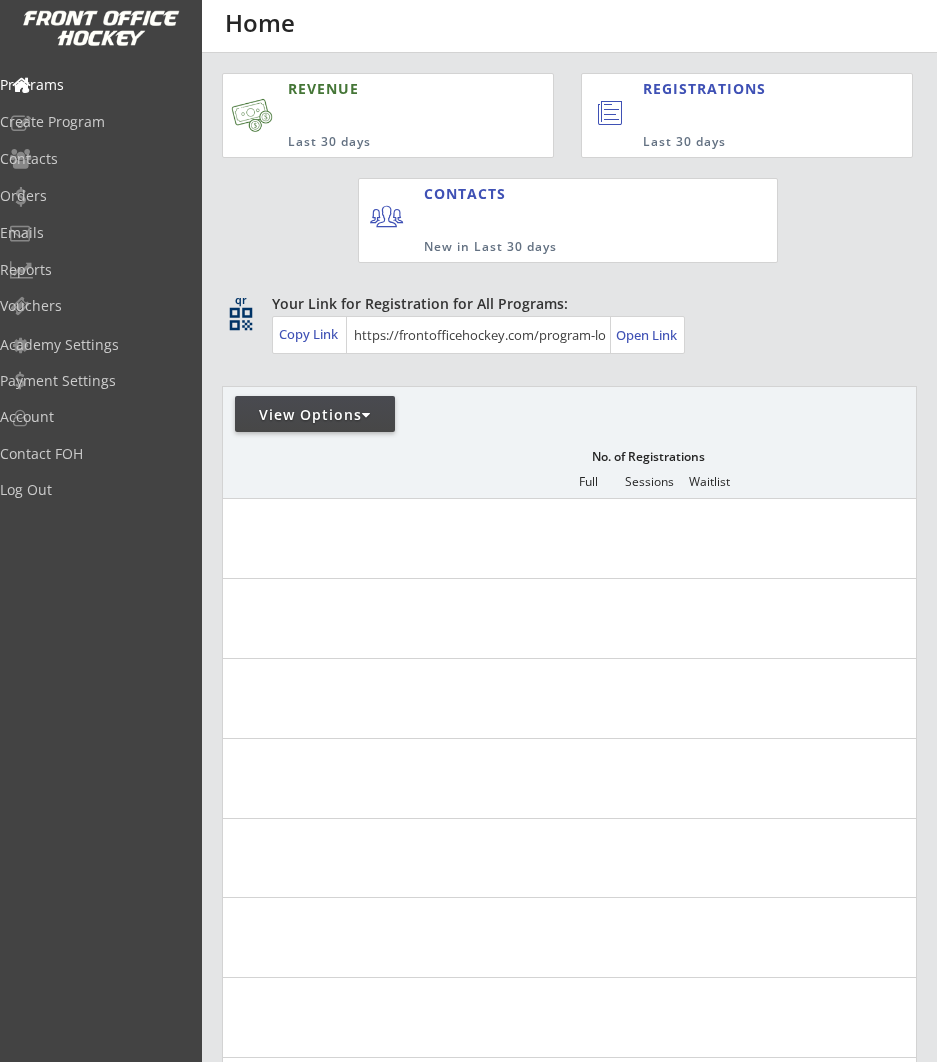 scroll, scrollTop: 0, scrollLeft: 0, axis: both 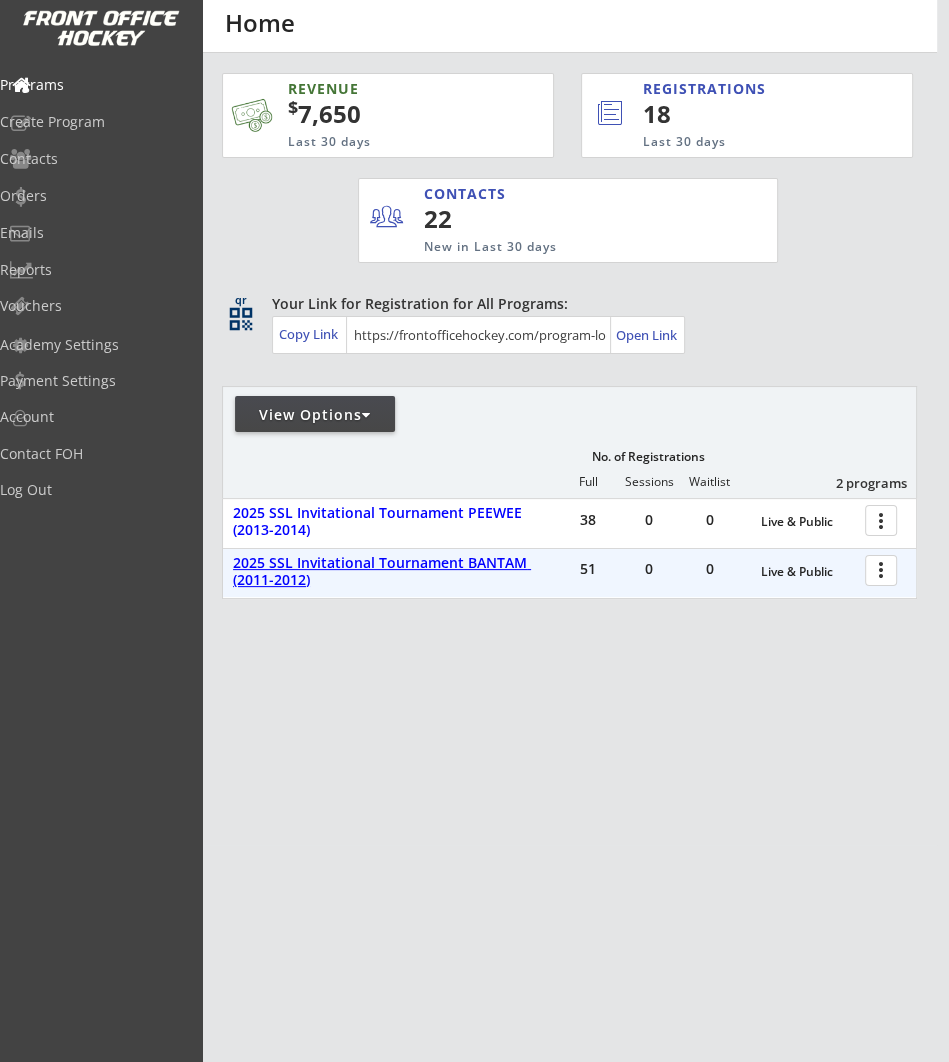 click on "2025 SSL Invitational Tournament BANTAM (2011-2012)" at bounding box center [808, 572] 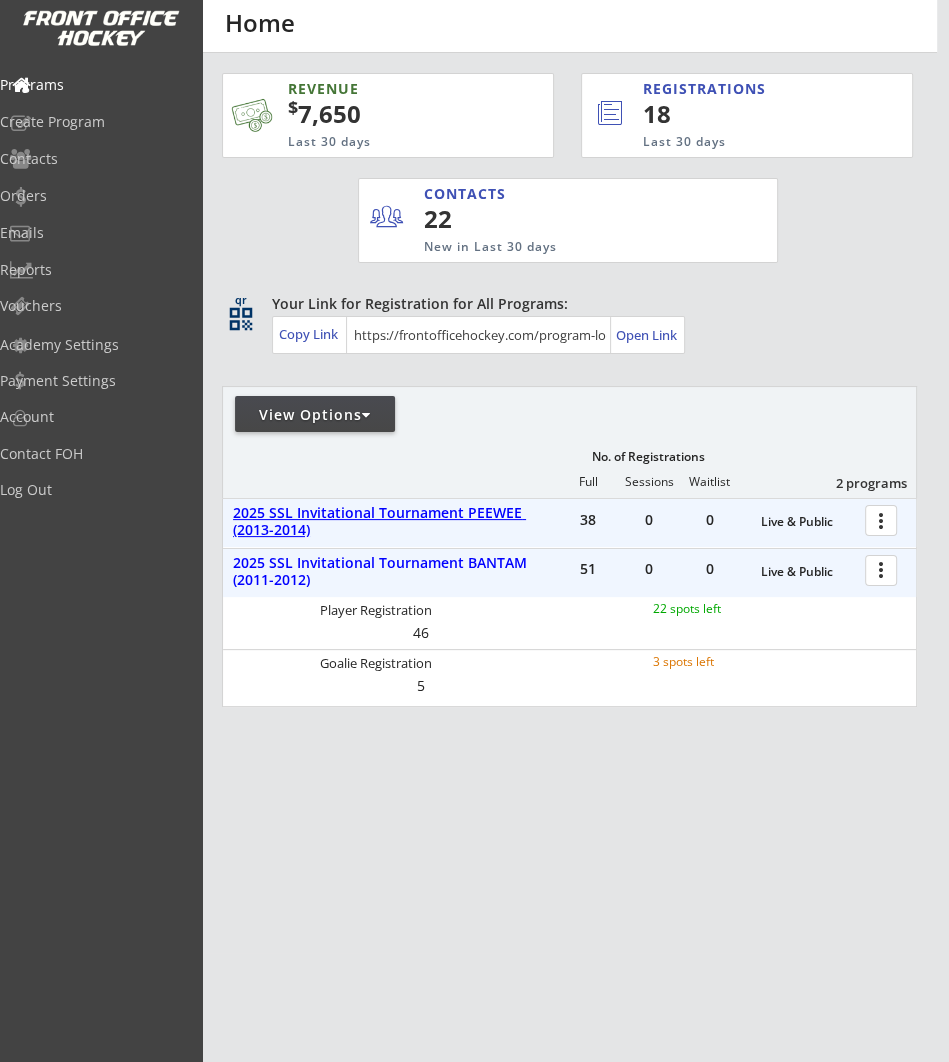 click on "2025 SSL Invitational Tournament PEEWEE (2013-2014)" at bounding box center (808, 522) 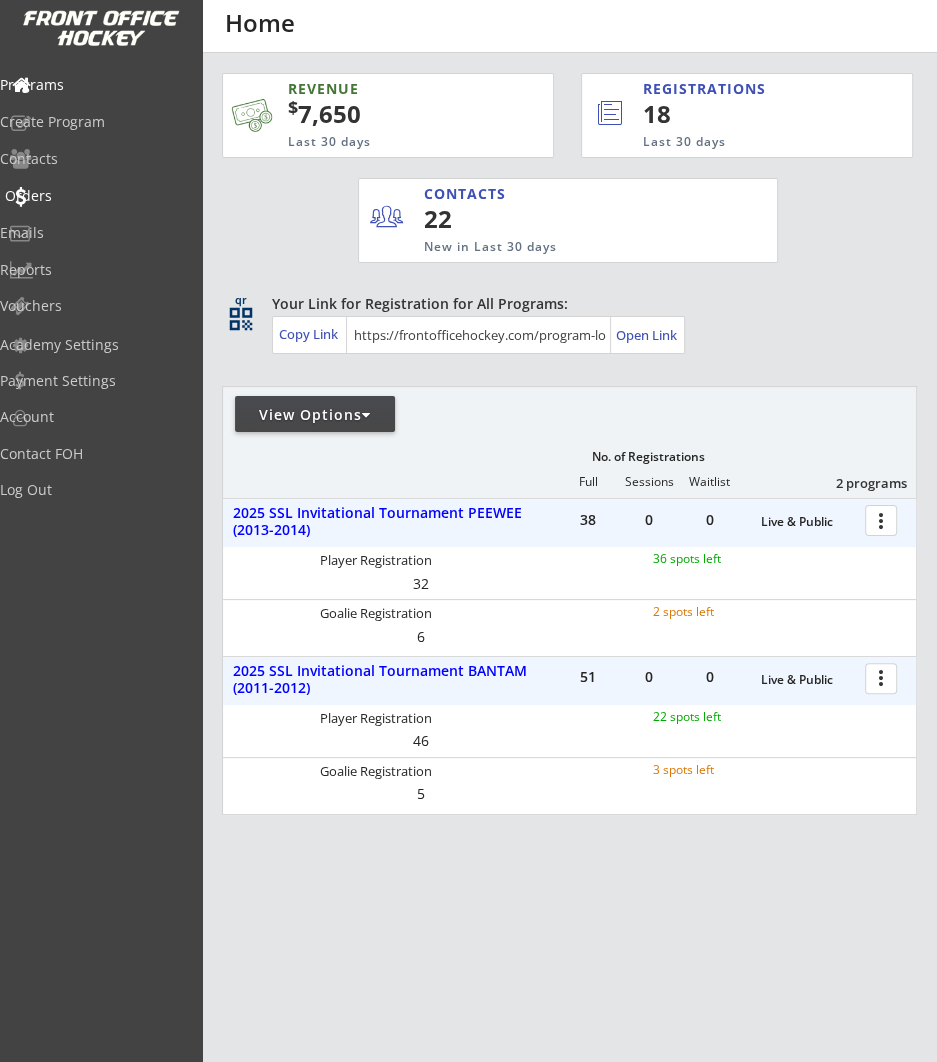 click on "Orders" at bounding box center [95, 85] 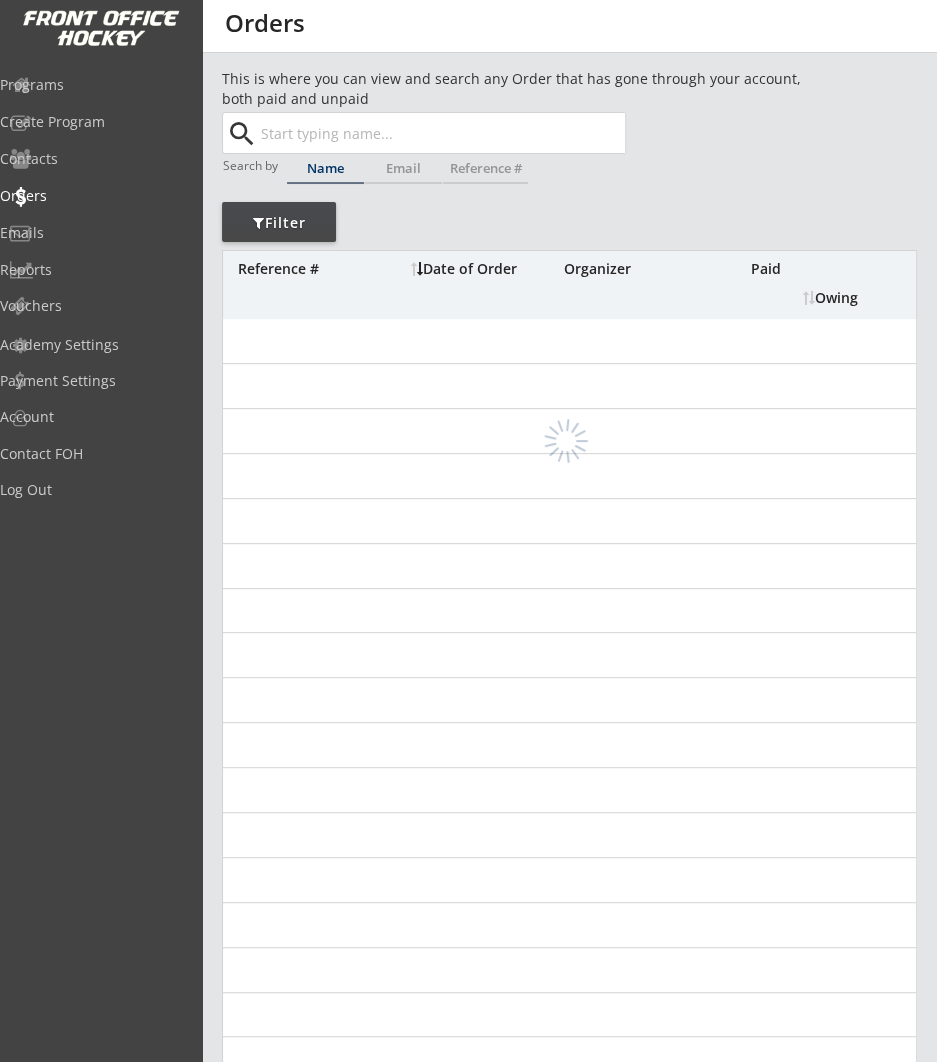 click at bounding box center [441, 133] 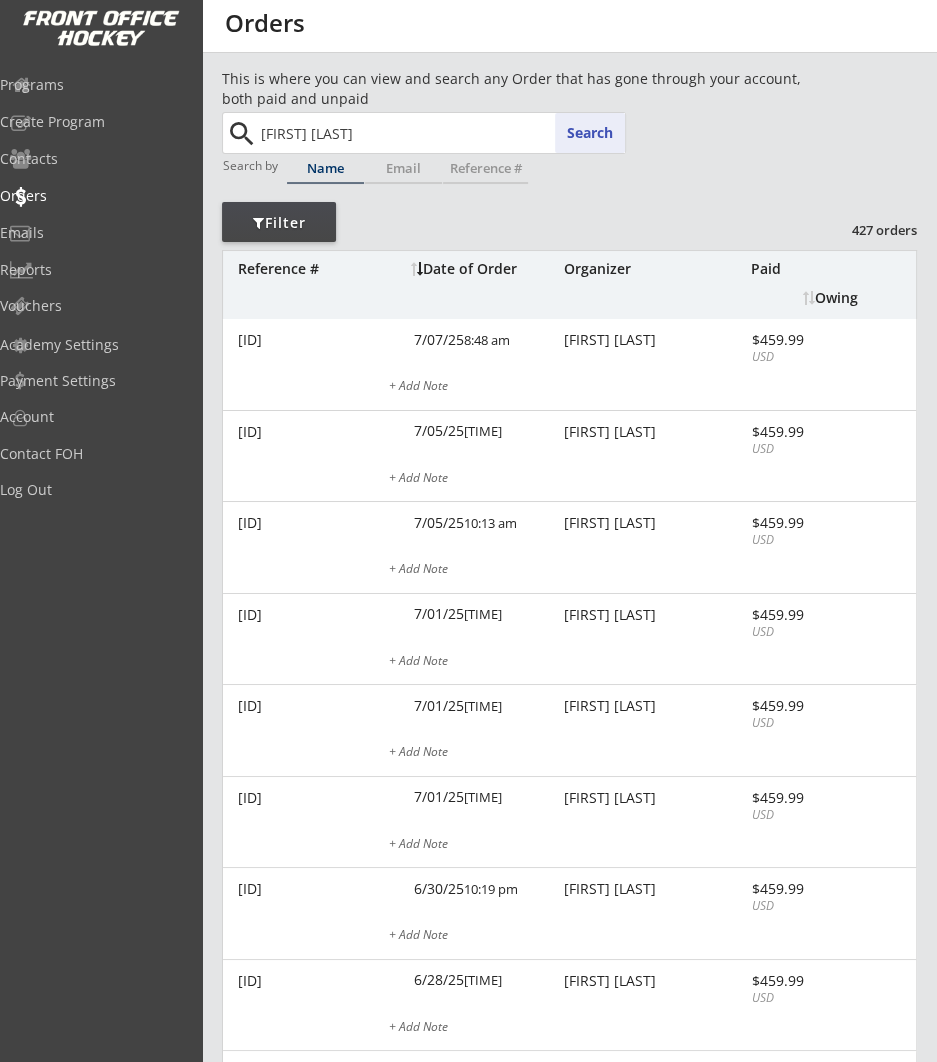 drag, startPoint x: 324, startPoint y: 136, endPoint x: 246, endPoint y: 132, distance: 78.10249 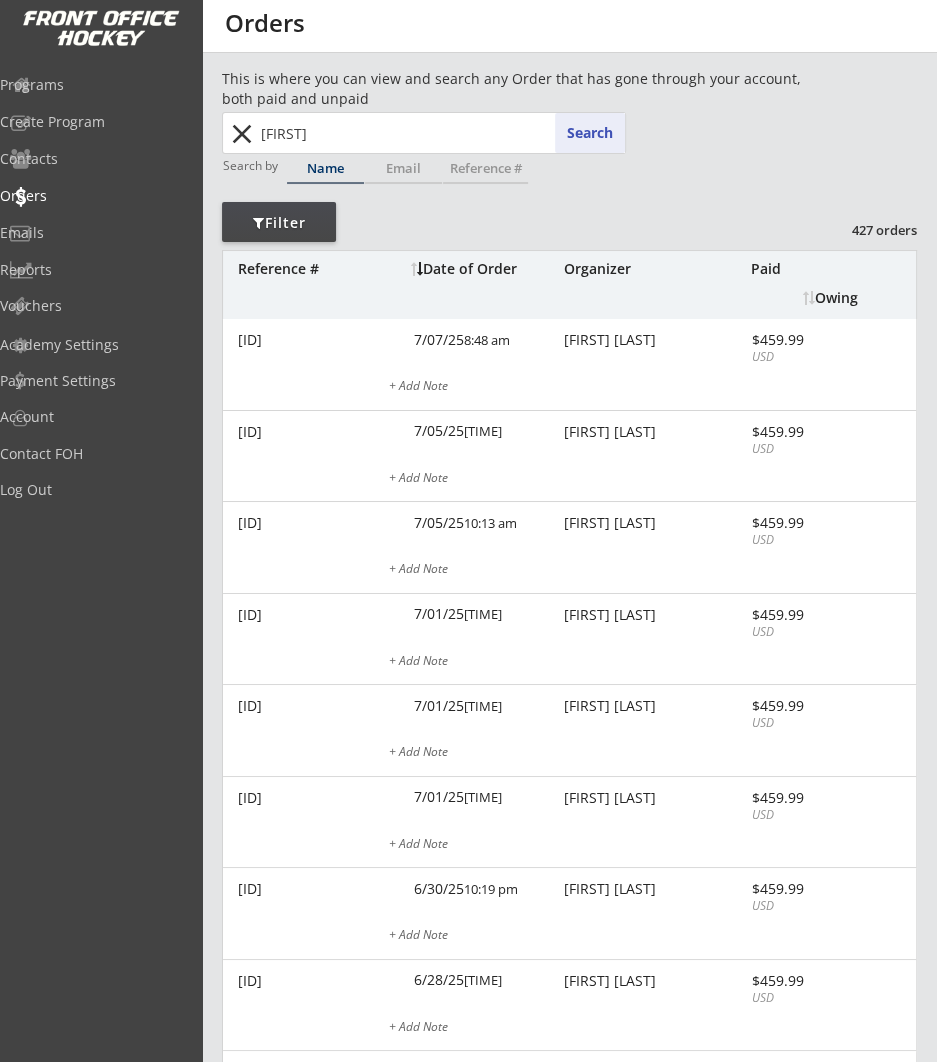 click on "This is where you can view and search any Order that has gone through your account, both paid and unpaid grim grim Search close Search by Name Email Reference #   Filter 427 orders Reference #  Date of Order Organizer Paid  Owing SF42VB5J [DATE]
[TIME] [FIRST] [LAST] $[PRICE] USD + Add Note 4DN212BT [DATE]
[TIME] [FIRST] [LAST] $[PRICE] USD + Add Note V4DSSBM9 [DATE]
[TIME] [FIRST] [LAST] $[PRICE] USD + Add Note T05GF1TW [DATE]
[TIME] [FIRST] [LAST] $[PRICE] USD + Add Note J7YQKZBI [DATE]
[TIME] [FIRST] [LAST] $[PRICE] USD + Add Note 6IP58GHM [DATE]
[TIME] [FIRST] [LAST] $[PRICE] USD + Add Note YTZ73Z9G [DATE]
[TIME] [FIRST] [LAST] $[PRICE] USD + Add Note J6Q0E6H8 [DATE]
[TIME] [FIRST] [LAST] $[PRICE] USD + Add Note UCDIGOBR [DATE]
[TIME] [FIRST] [LAST] $[PRICE] USD + Add Note 7219CJEU [DATE]
[TIME] [FIRST] [LAST] $[PRICE] USD + Add Note R3CBQM55 [DATE]
[TIME] [FIRST] [LAST] $[PRICE] USD + Add Note NR7HLSUE [DATE]
[TIME] [FIRST] [LAST] $[PRICE] USD + Add Note MNZIIWIE [DATE]
[TIME] $[PRICE]" at bounding box center (0, 0) 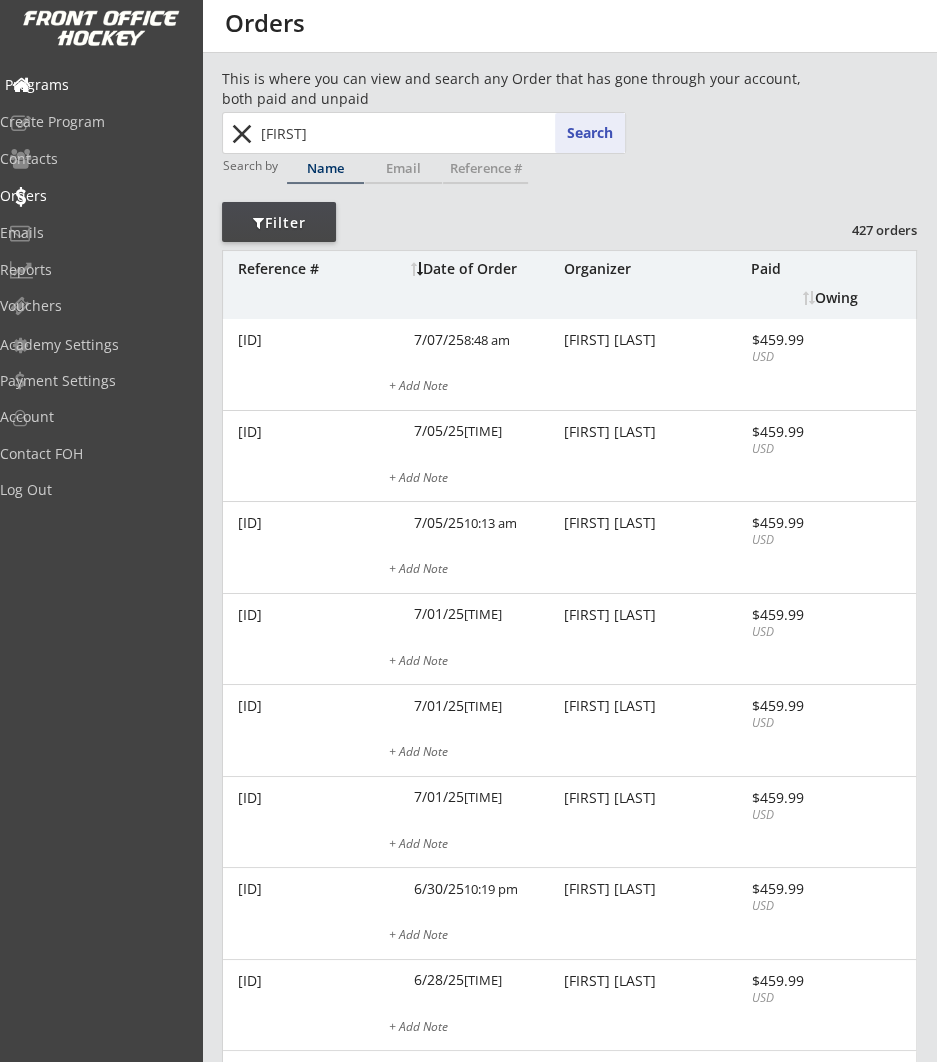 click on "Programs" at bounding box center (95, 85) 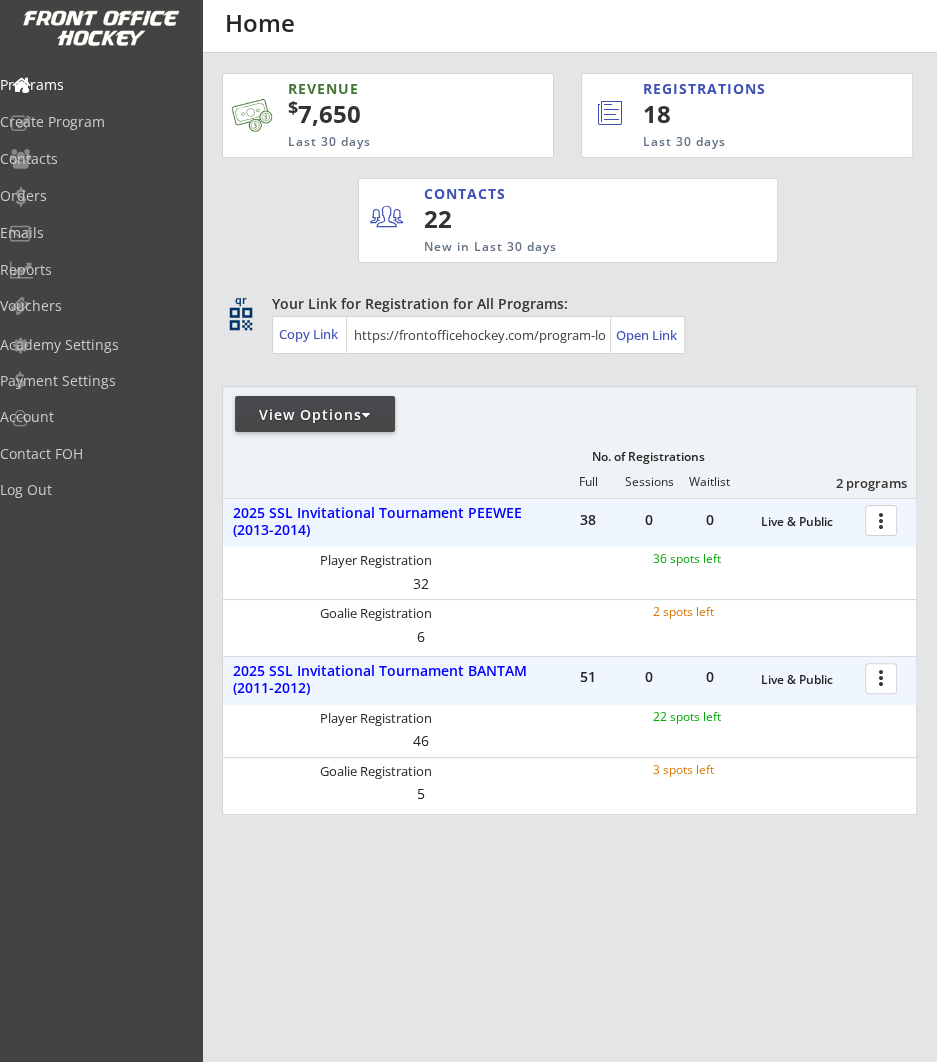 scroll, scrollTop: 3, scrollLeft: 0, axis: vertical 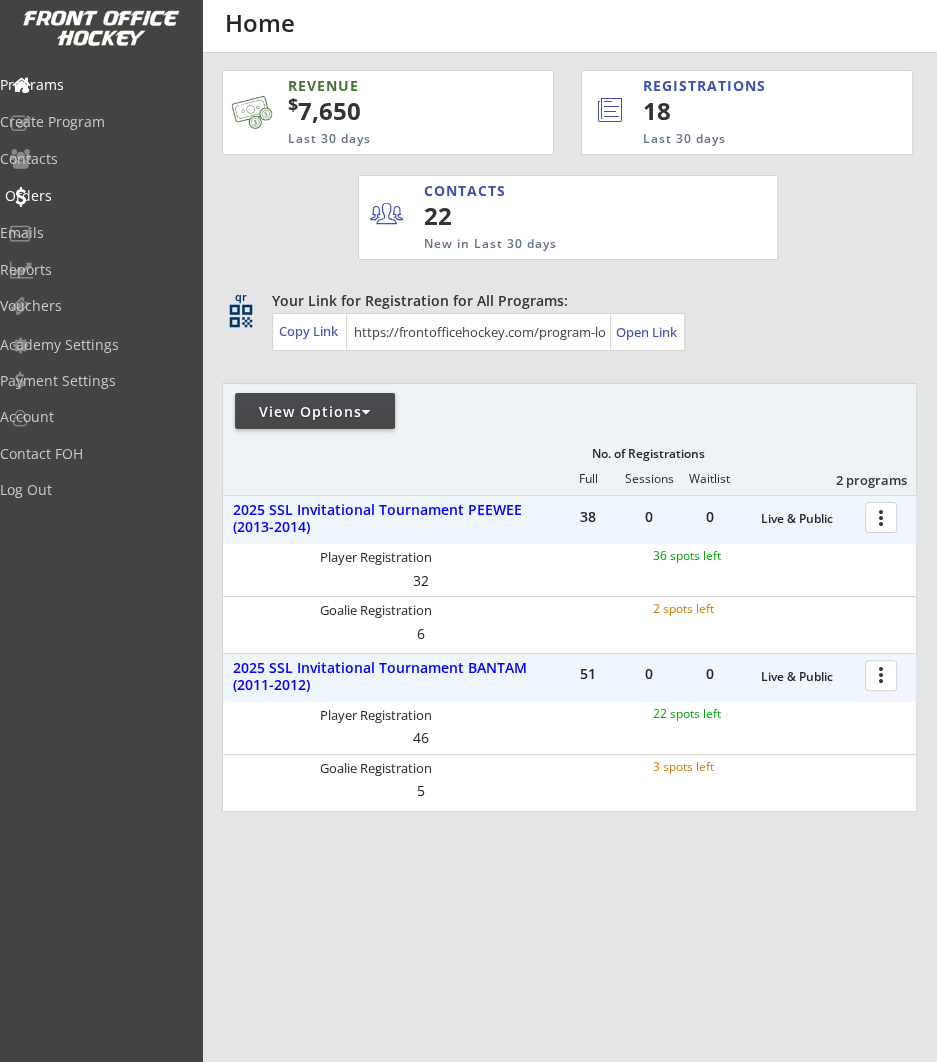 click on "Orders" at bounding box center [95, 85] 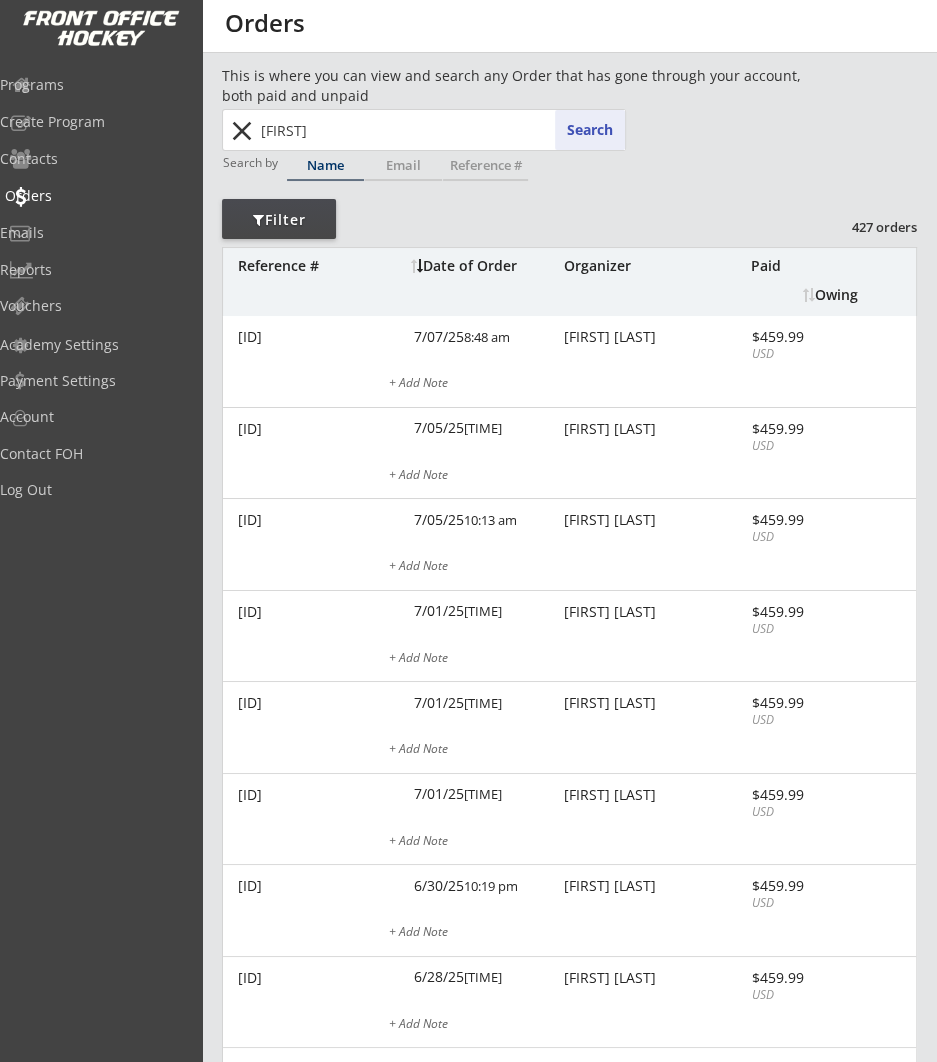 scroll, scrollTop: 0, scrollLeft: 0, axis: both 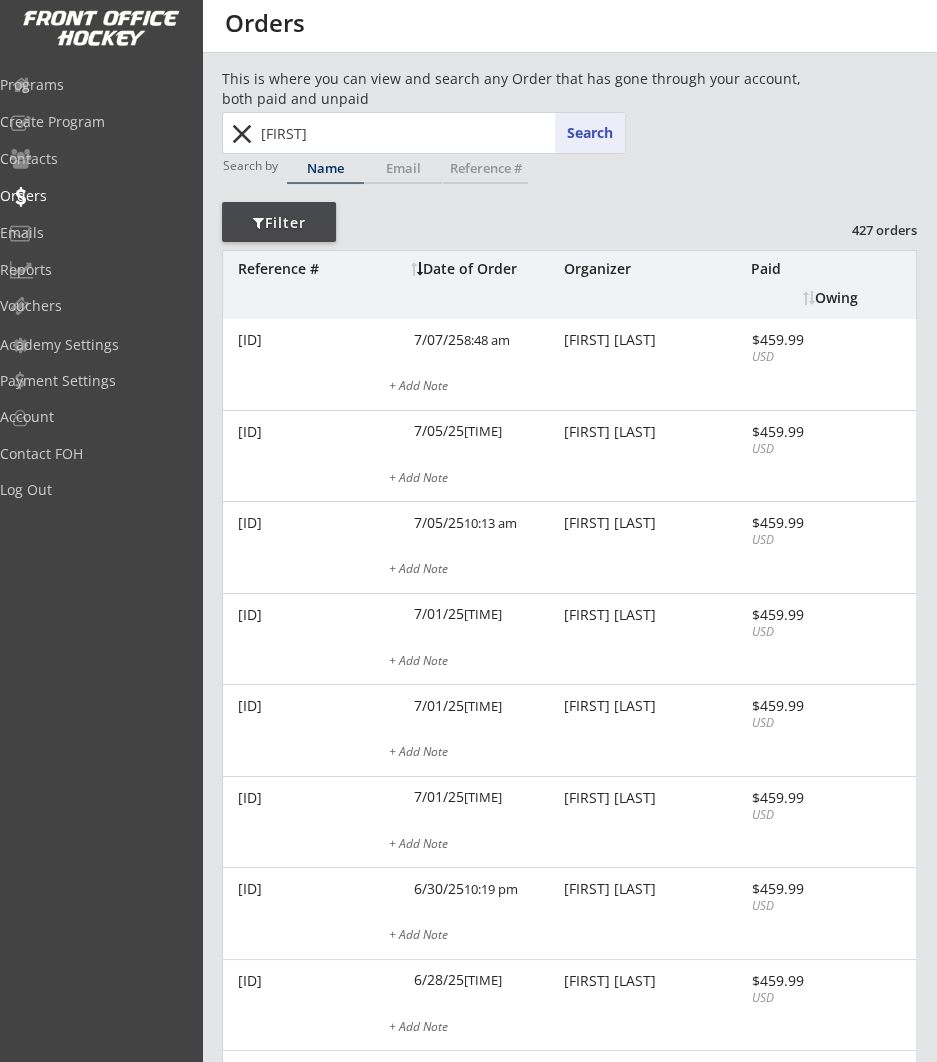 click on "[FIRST]" at bounding box center [441, 133] 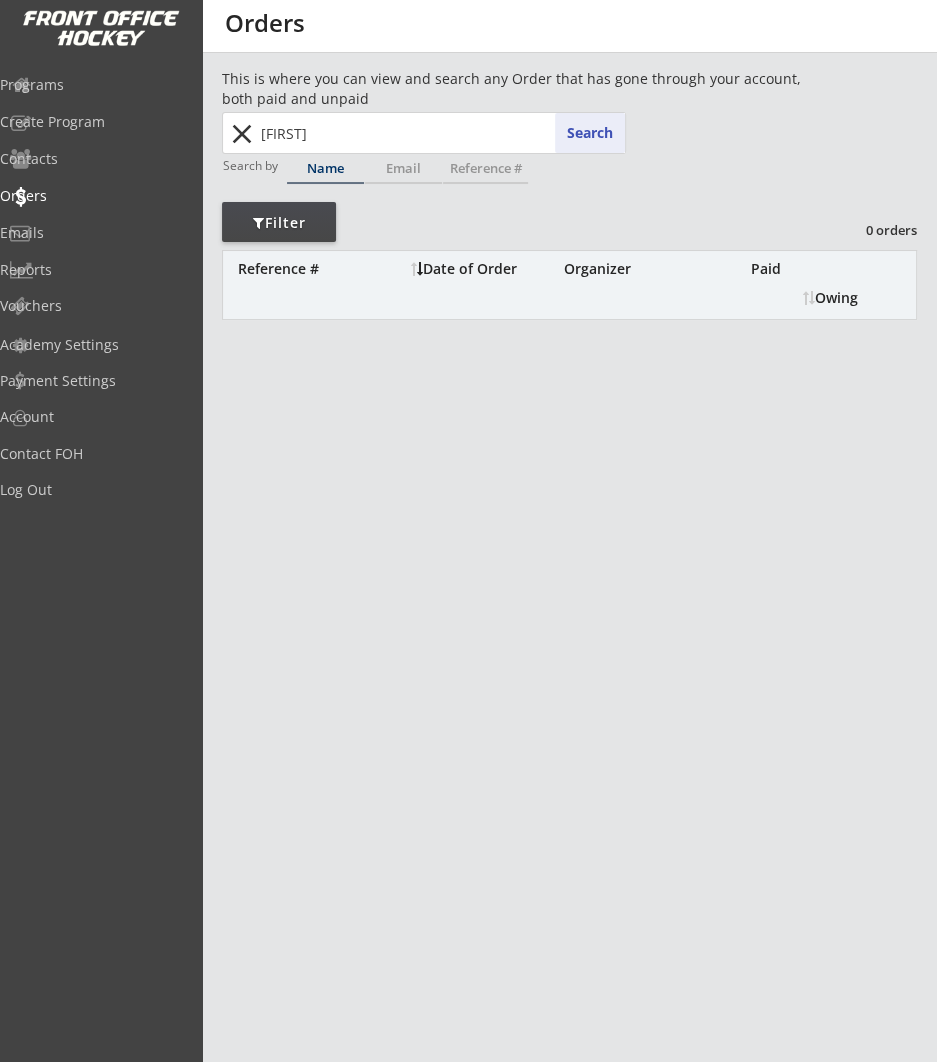 click on "baker grim Search close" at bounding box center (0, 0) 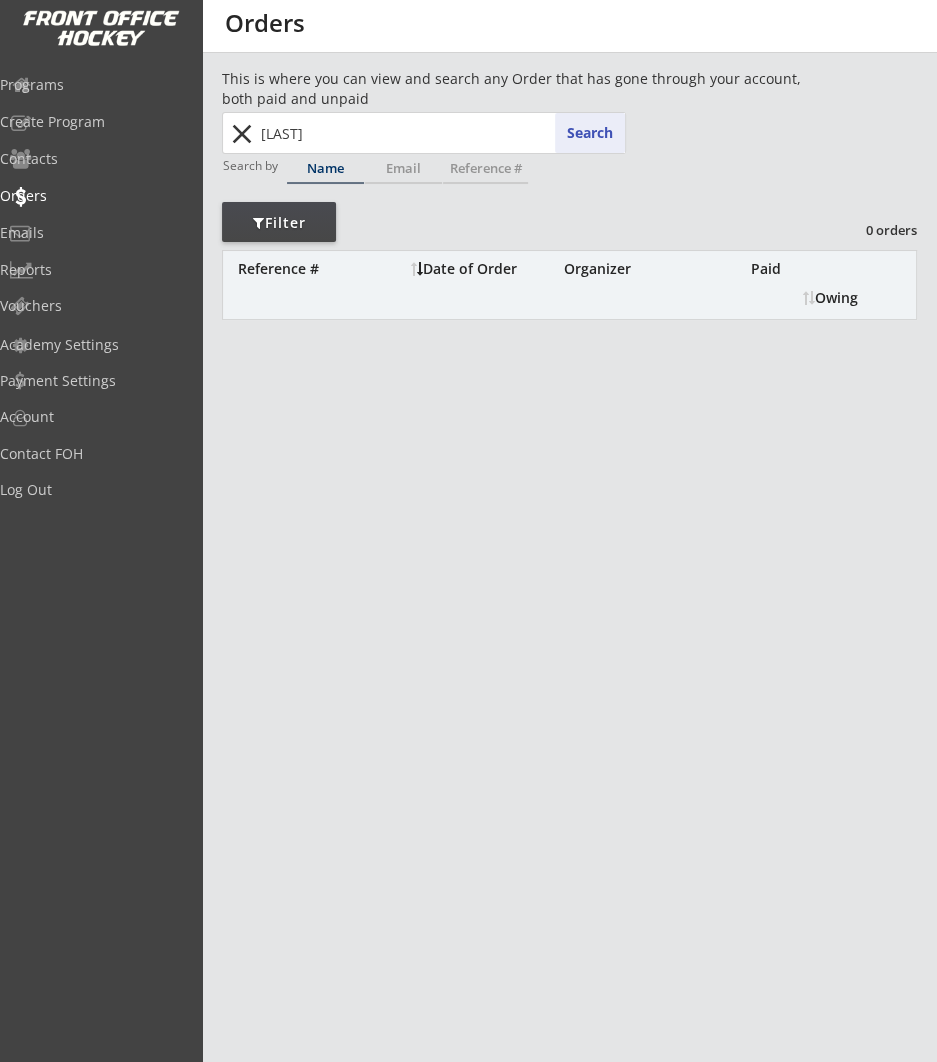 click on "Search" at bounding box center (590, 133) 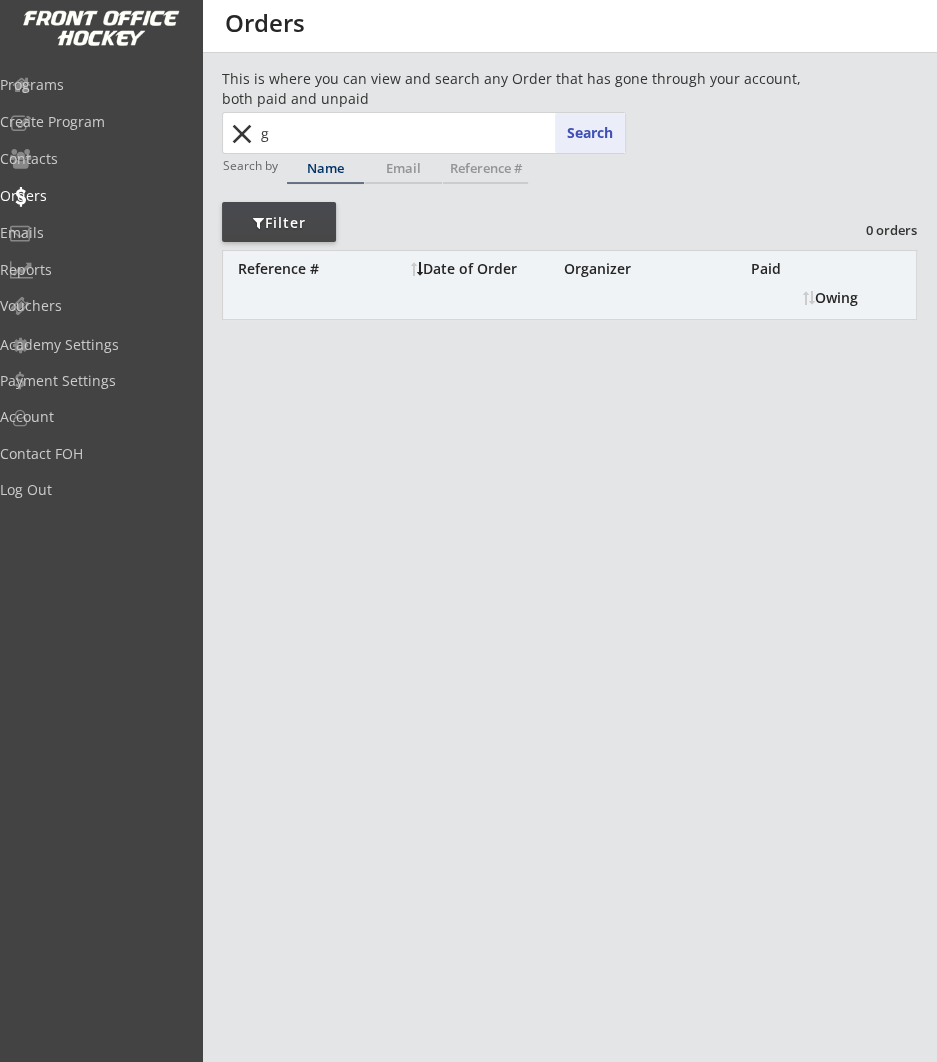 click on "Search" at bounding box center (590, 133) 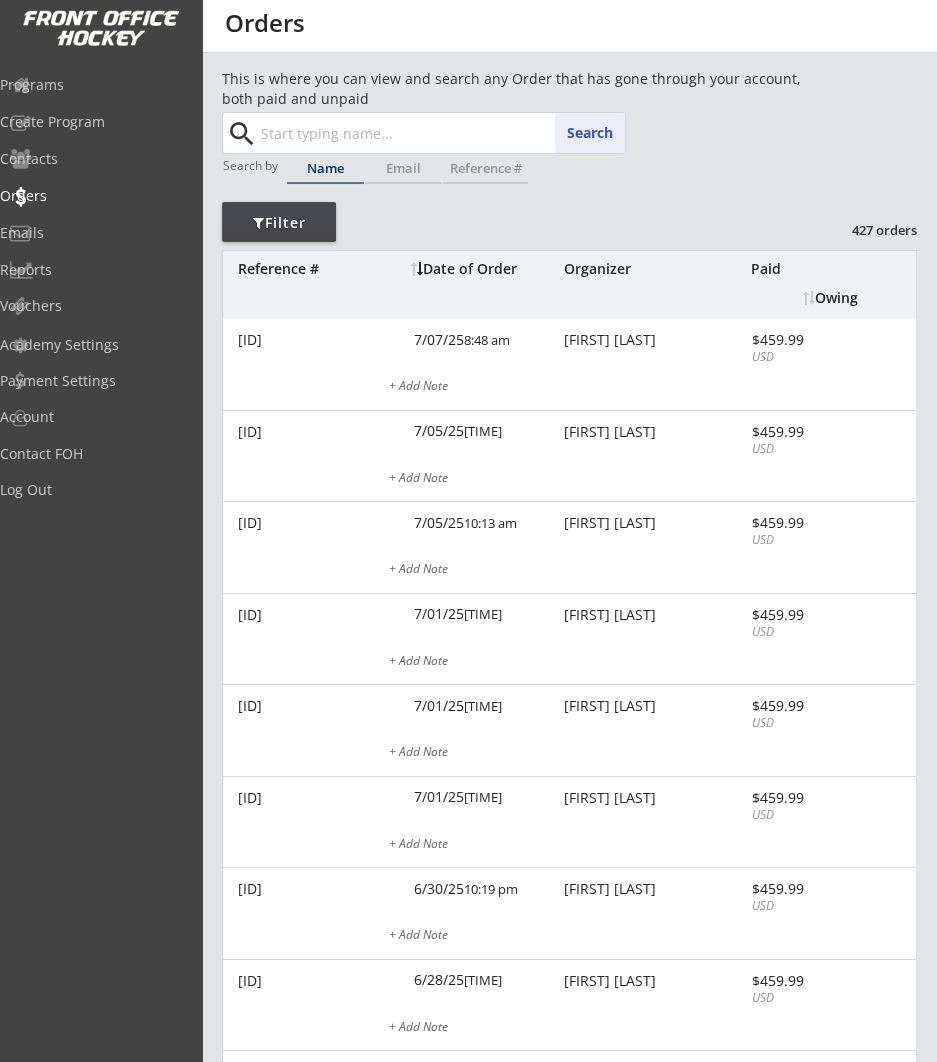 click at bounding box center (441, 133) 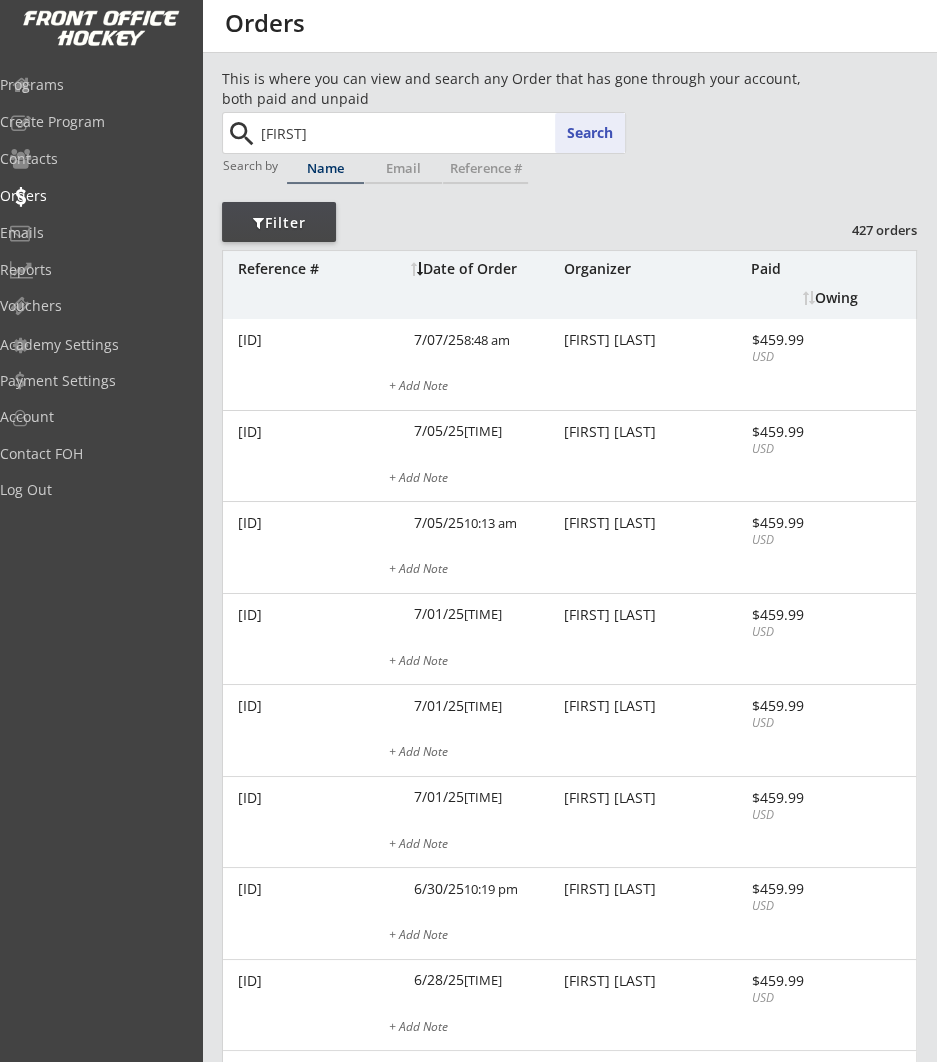 type on "[FIRST]" 